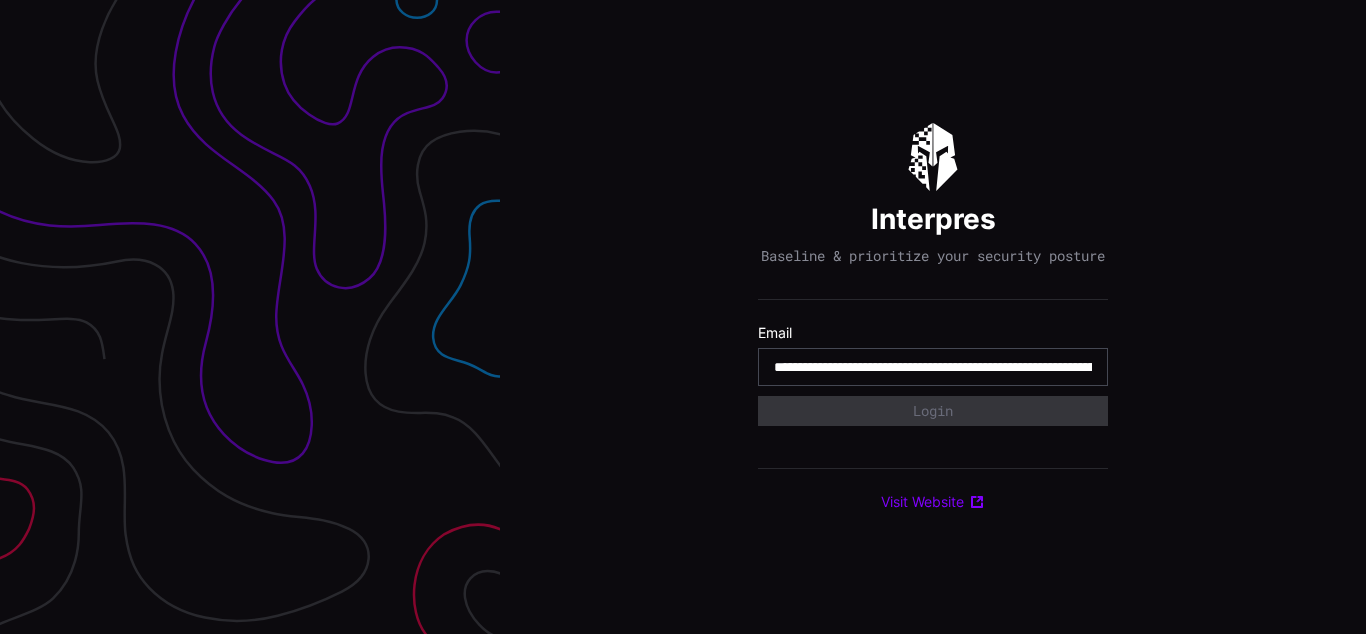 click on "**********" at bounding box center [933, 367] 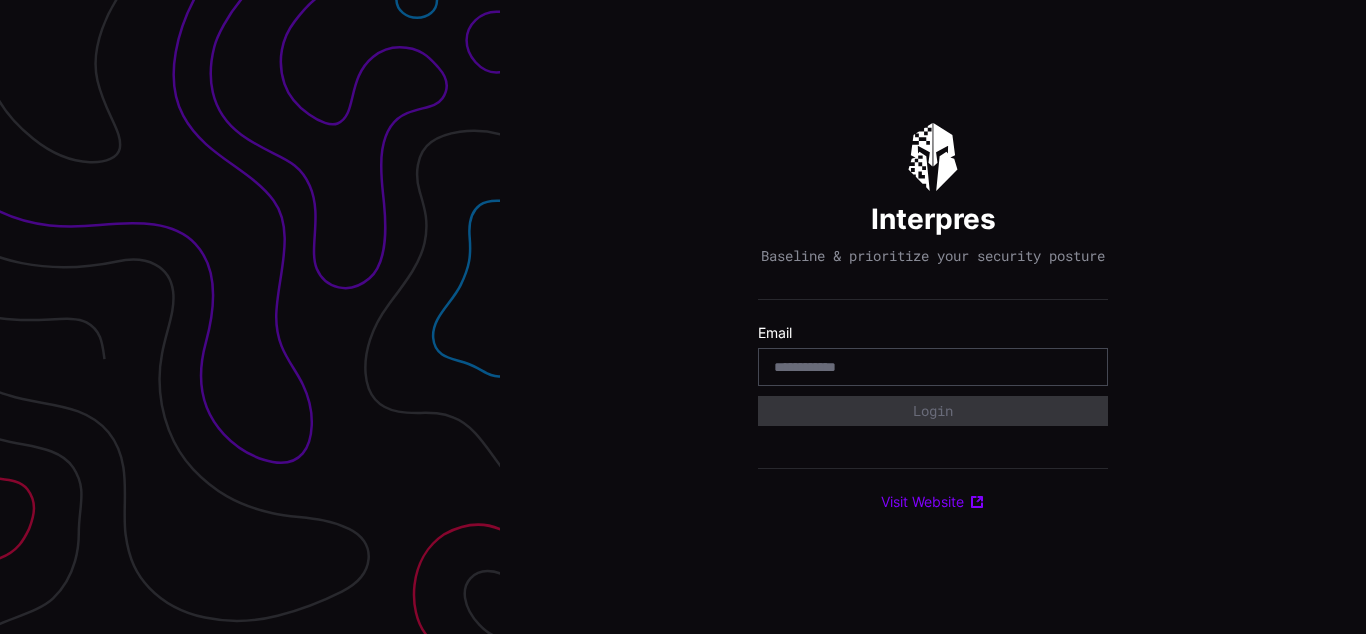 scroll, scrollTop: 0, scrollLeft: 0, axis: both 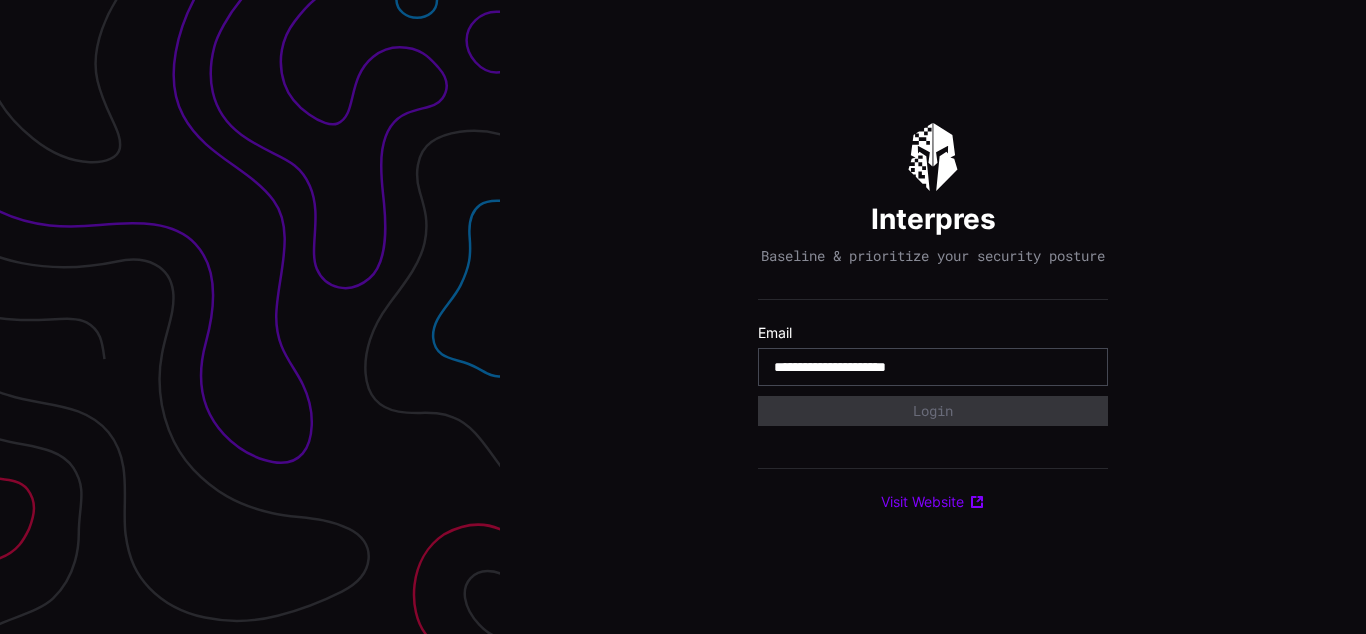 type on "**********" 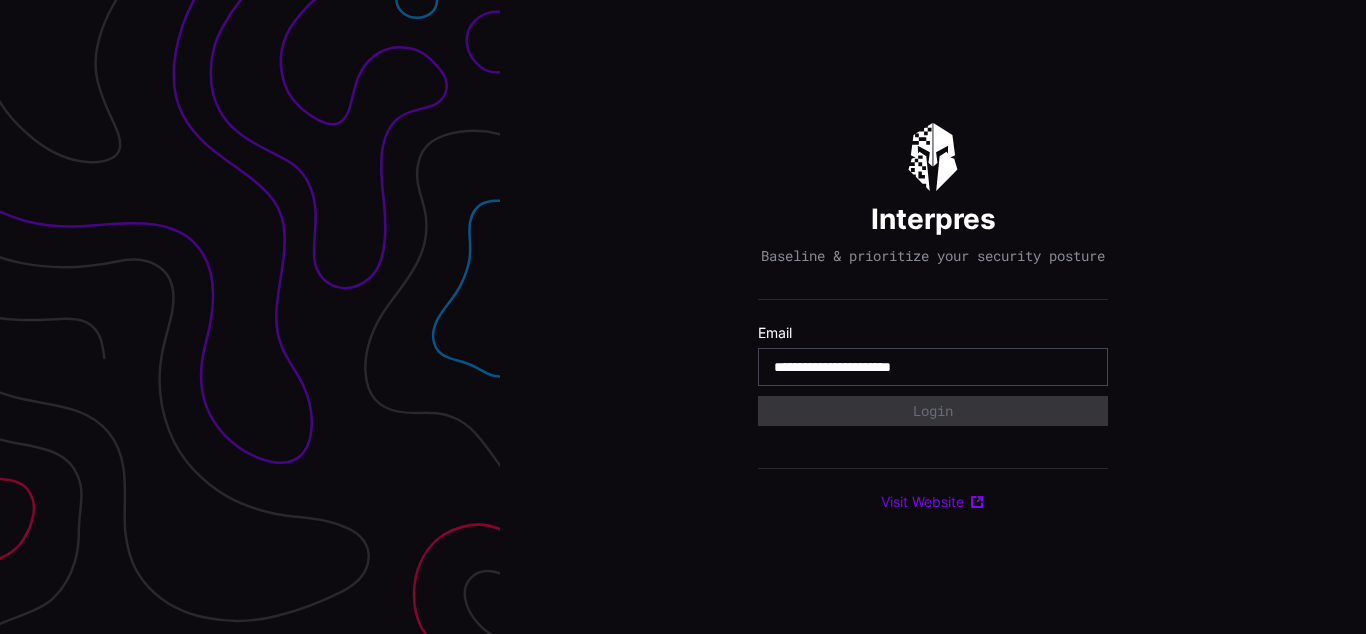 click on "**********" at bounding box center (933, 367) 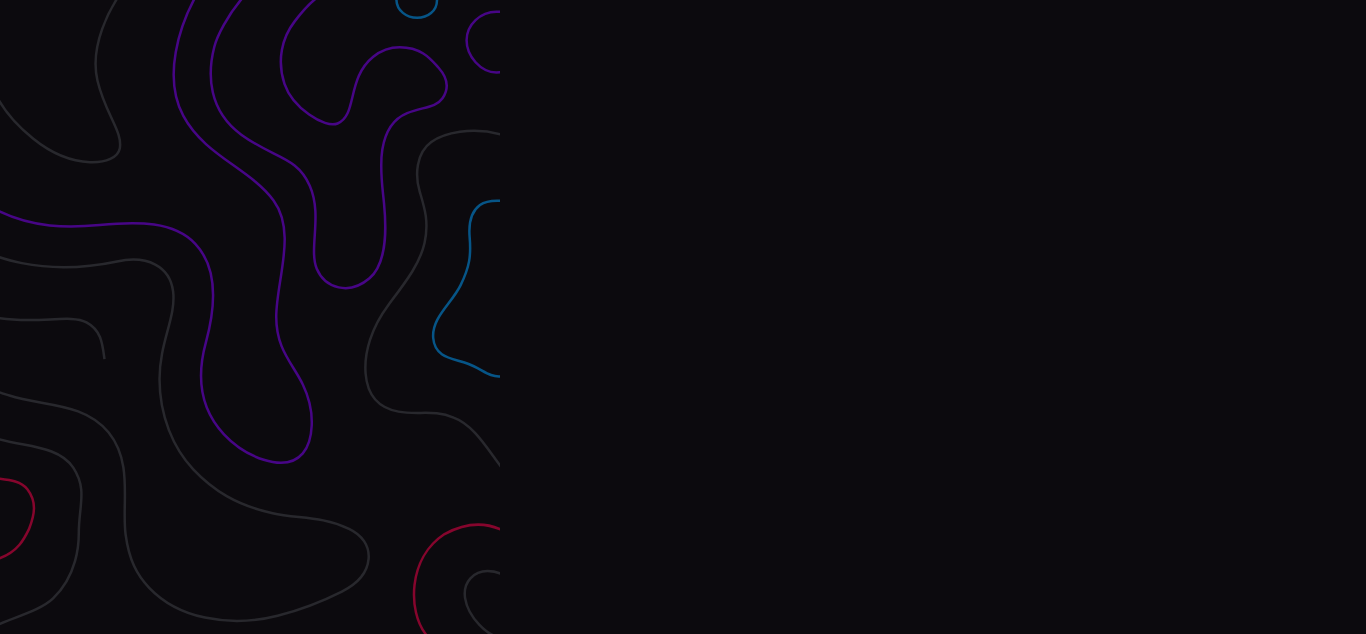 scroll, scrollTop: 0, scrollLeft: 0, axis: both 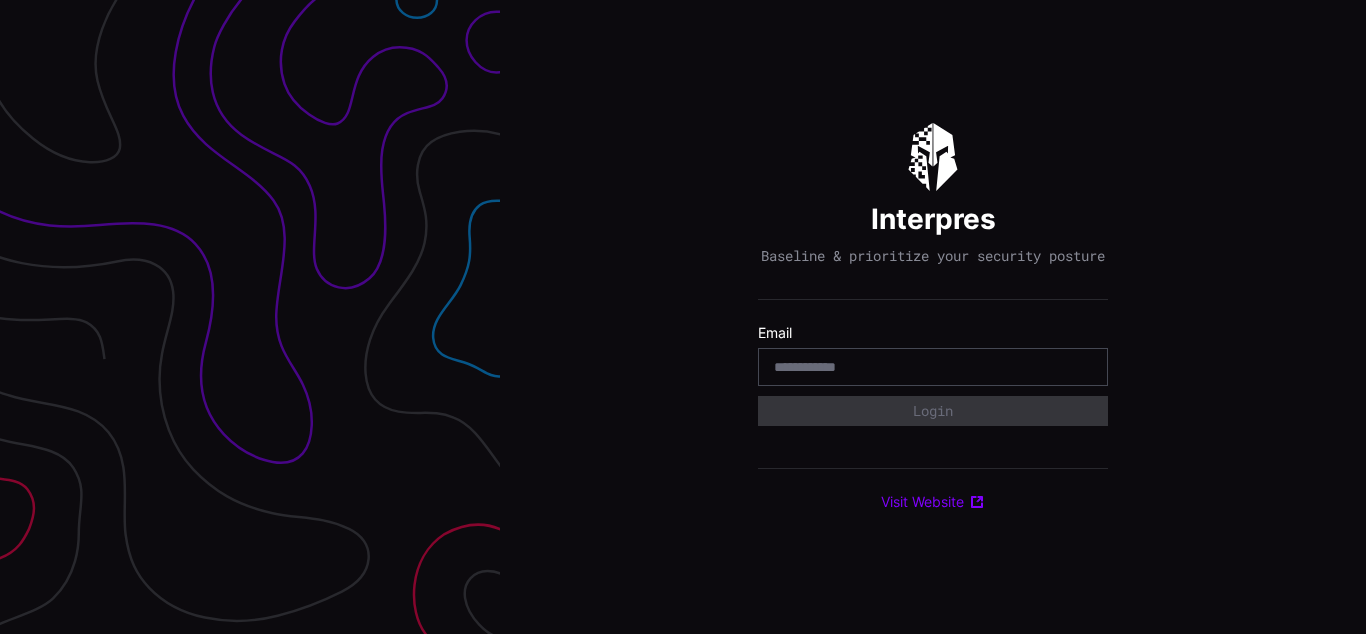 click on "Interpres Baseline & prioritize your security posture Email Login Visit Website" at bounding box center (933, 317) 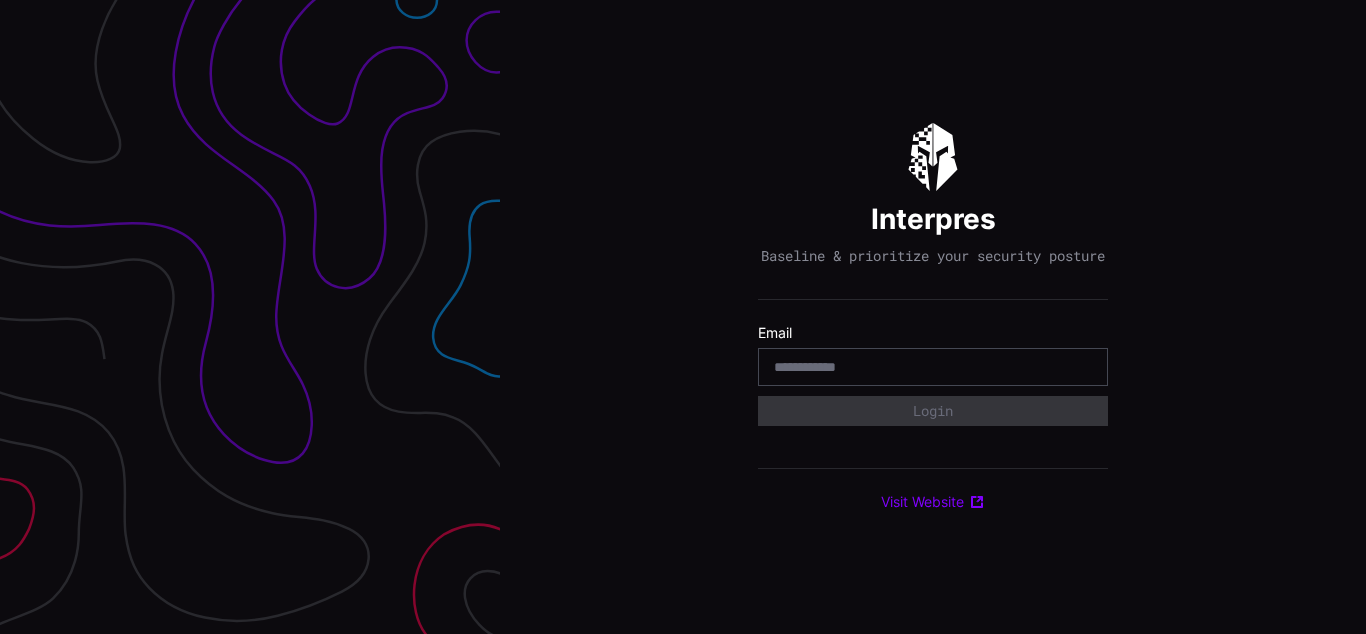 scroll, scrollTop: 0, scrollLeft: 0, axis: both 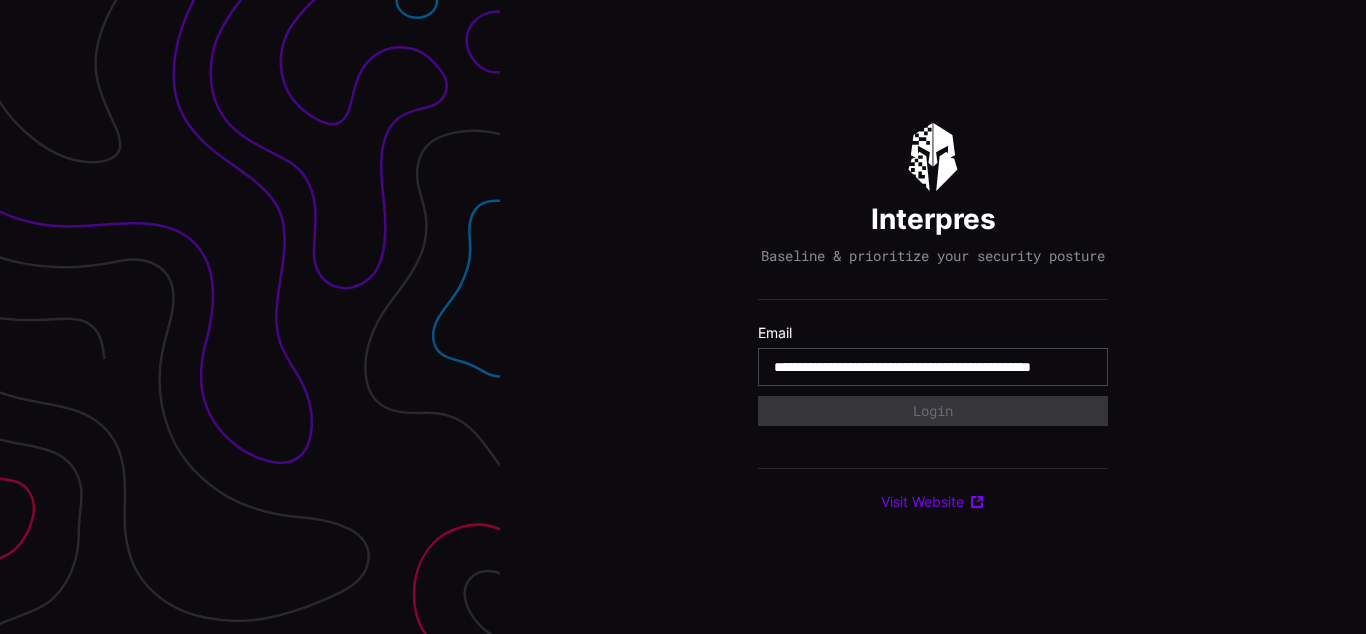 type on "**********" 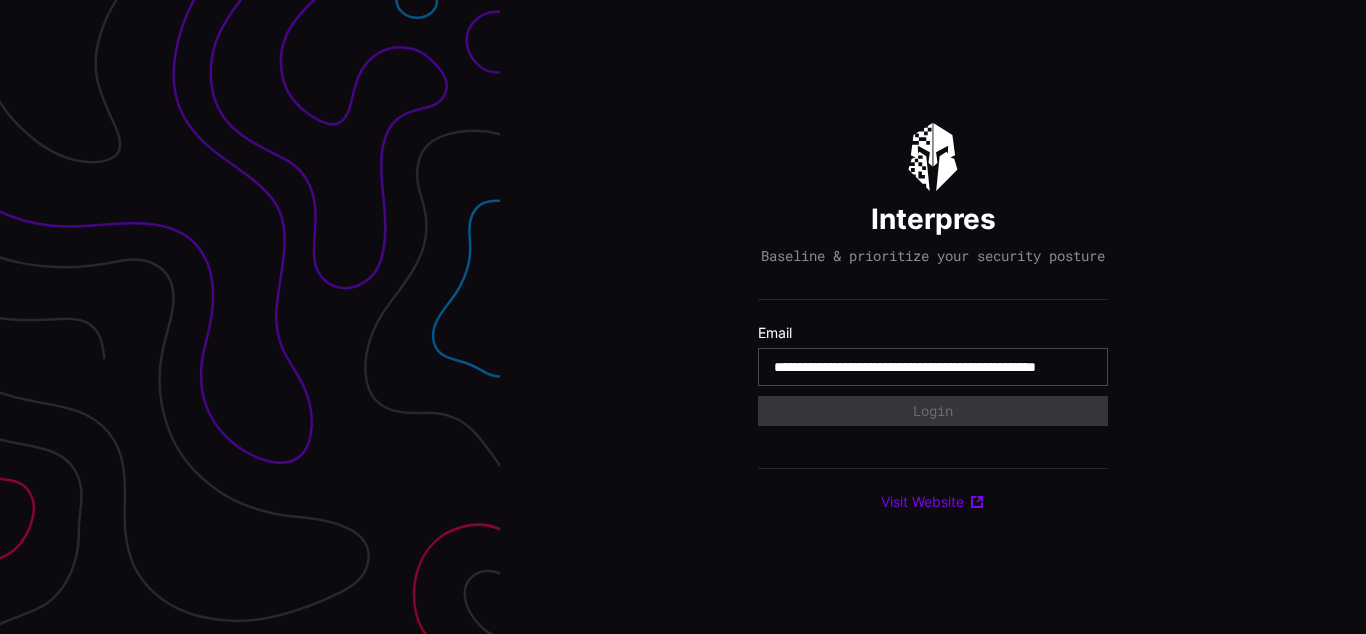 click on "**********" at bounding box center [933, 367] 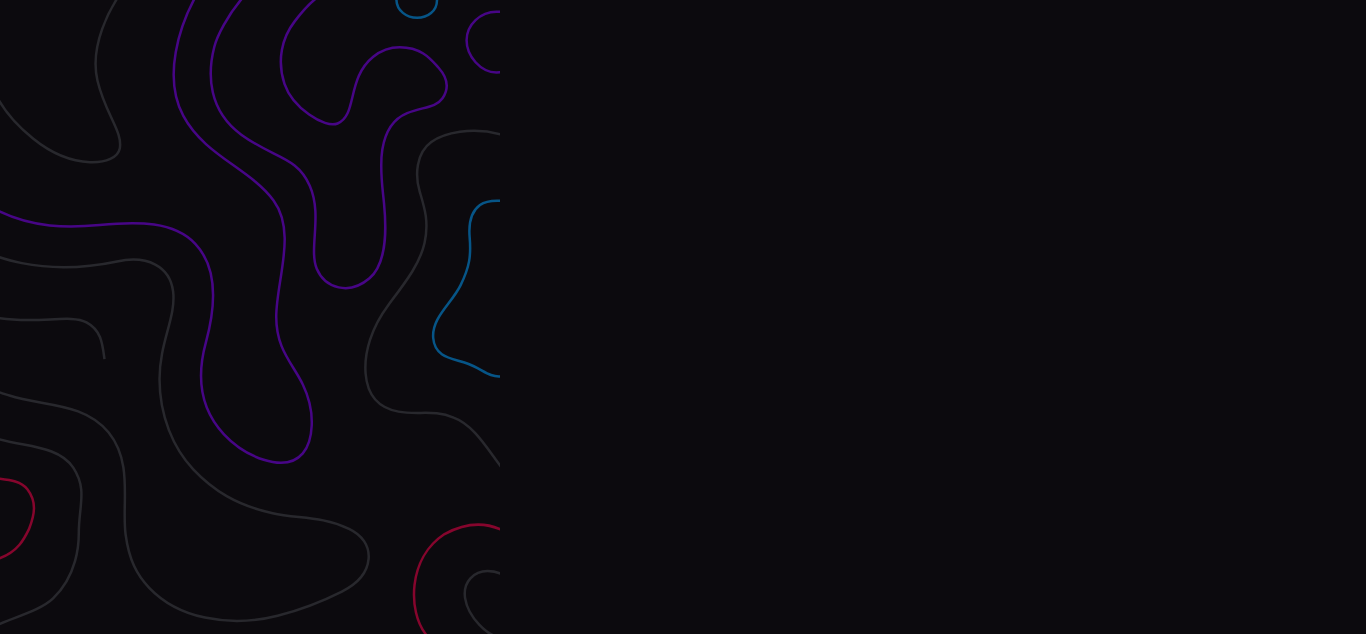 scroll, scrollTop: 0, scrollLeft: 0, axis: both 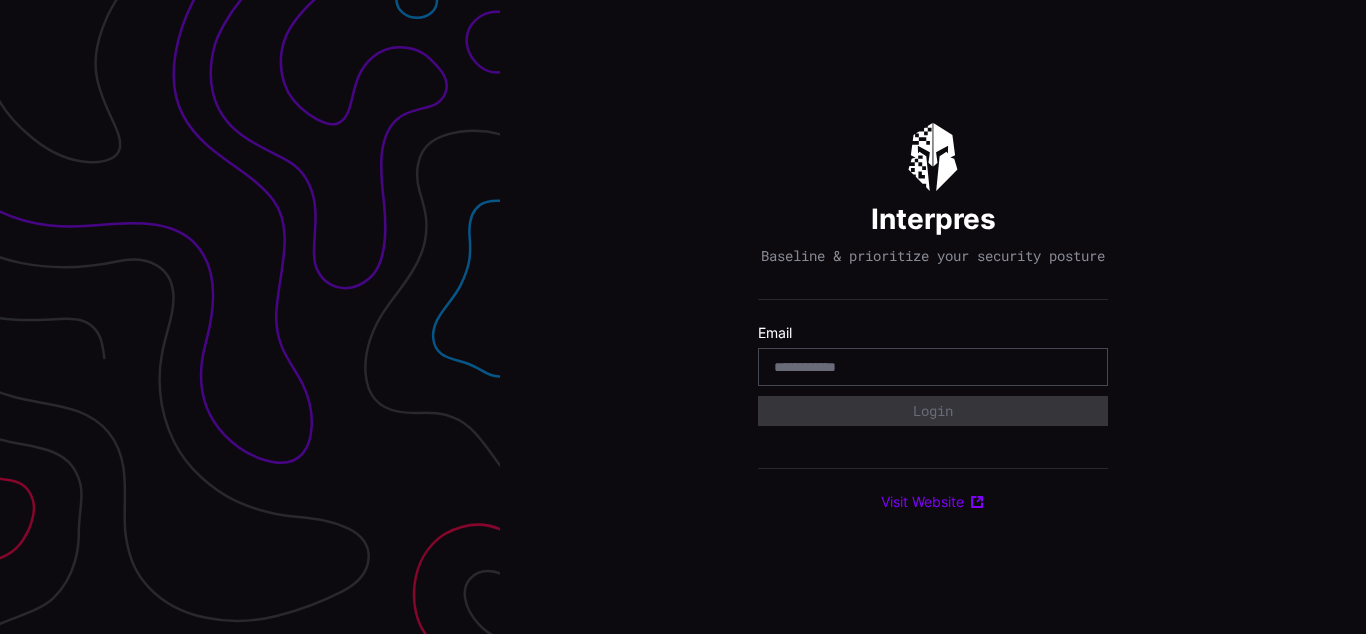 click on "Interpres Baseline & prioritize your security posture Email Login Visit Website" at bounding box center (933, 317) 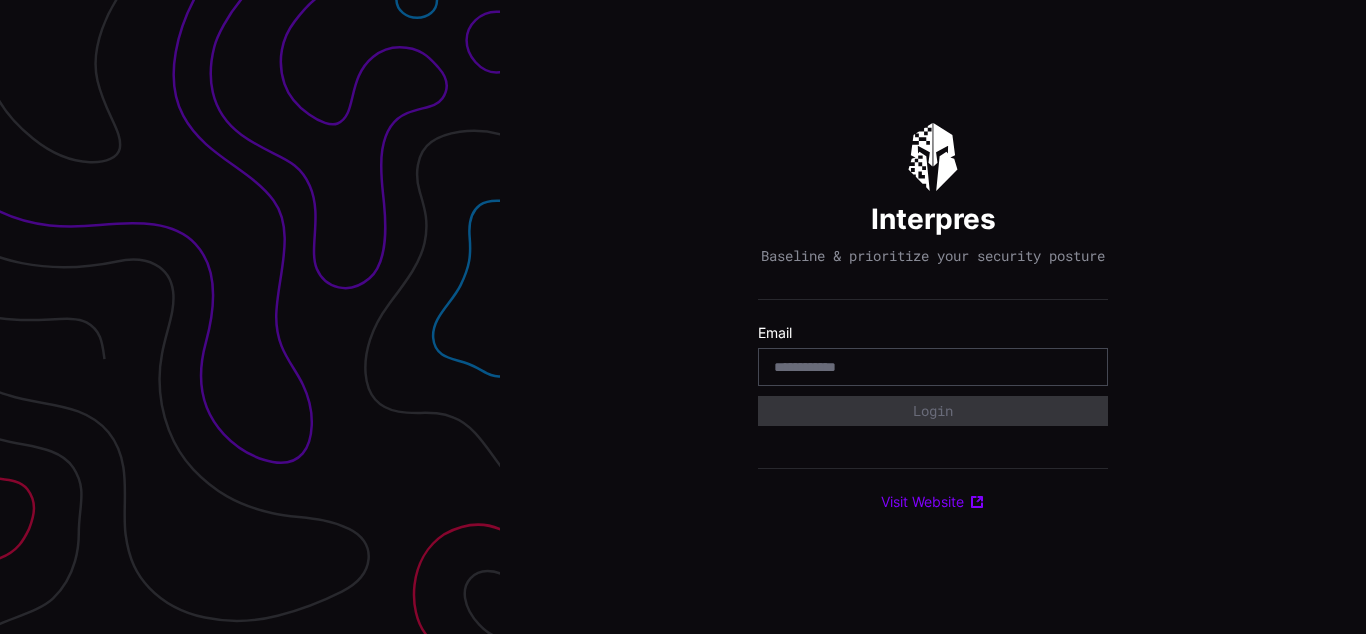 scroll, scrollTop: 0, scrollLeft: 0, axis: both 